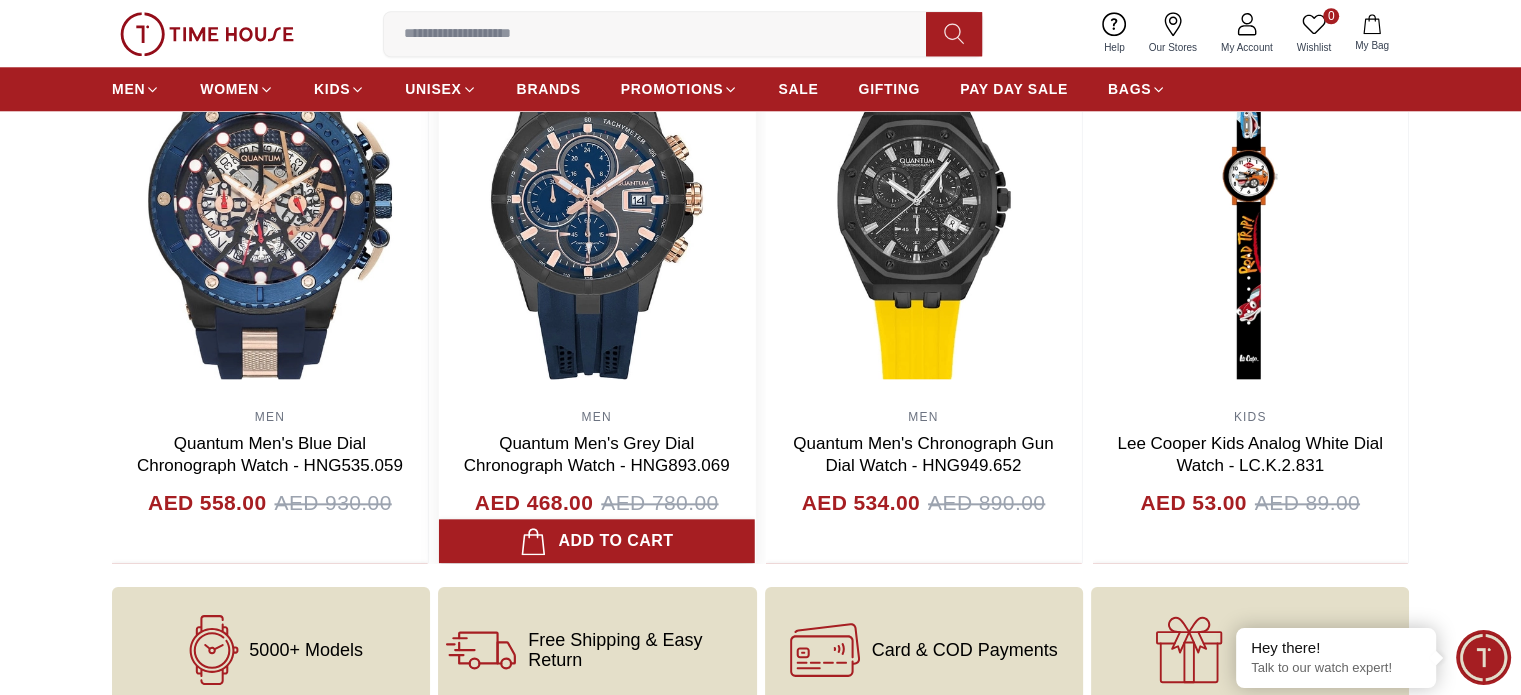 scroll, scrollTop: 2100, scrollLeft: 0, axis: vertical 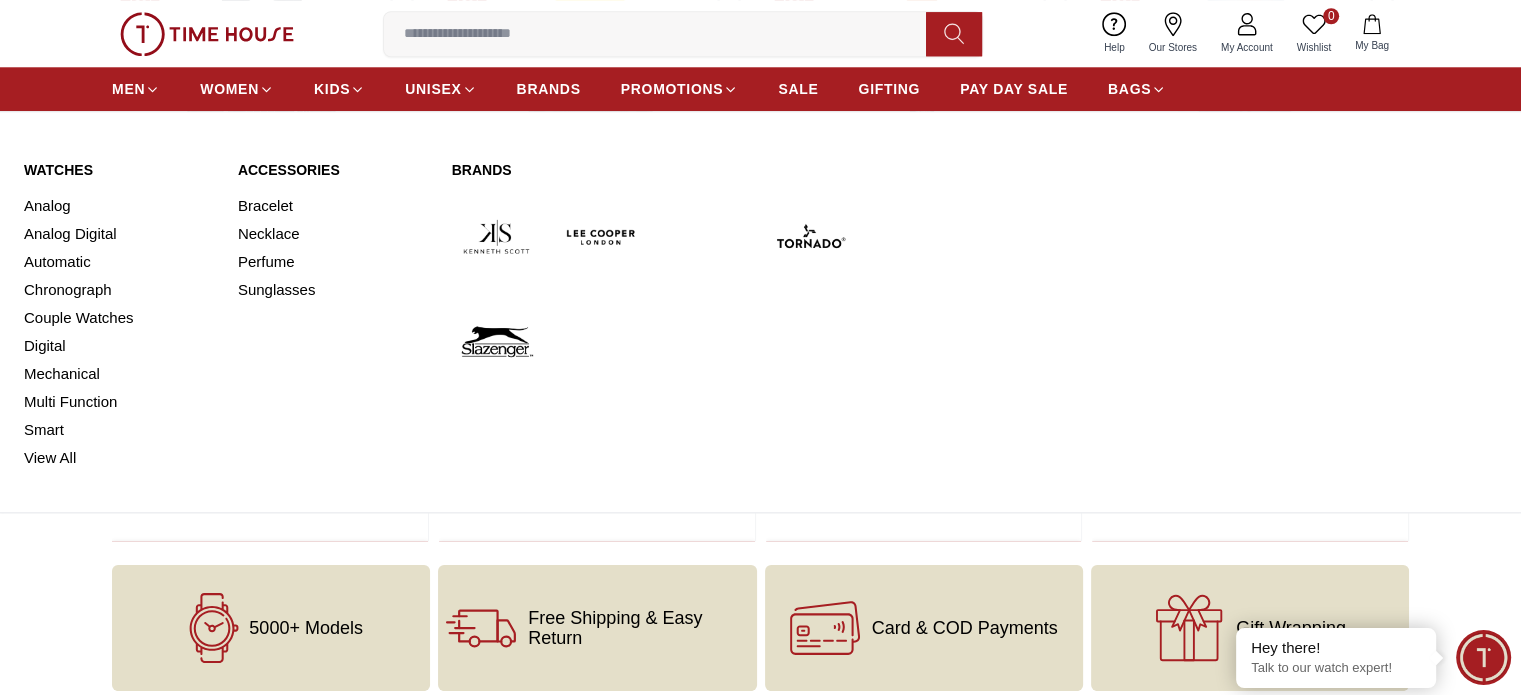 click on "Mechanical" at bounding box center (119, 374) 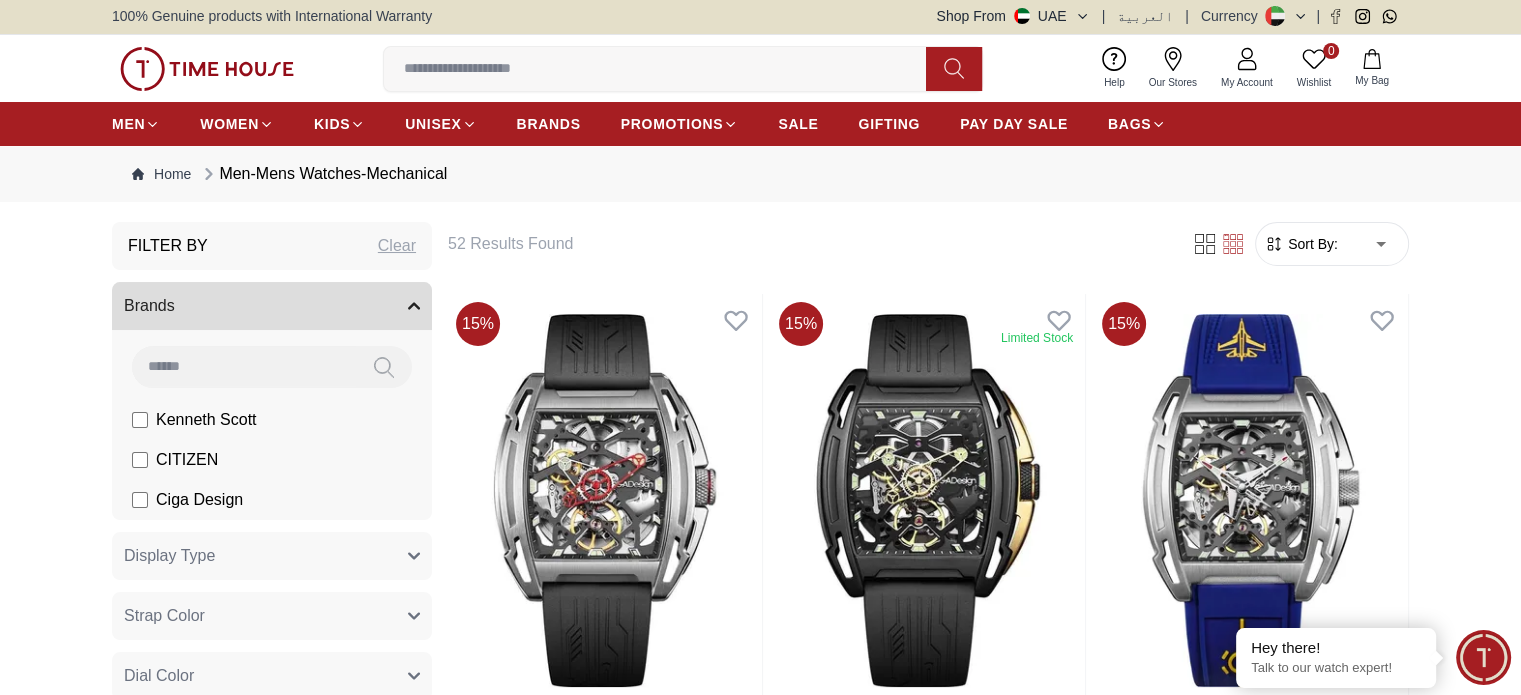 scroll, scrollTop: 0, scrollLeft: 0, axis: both 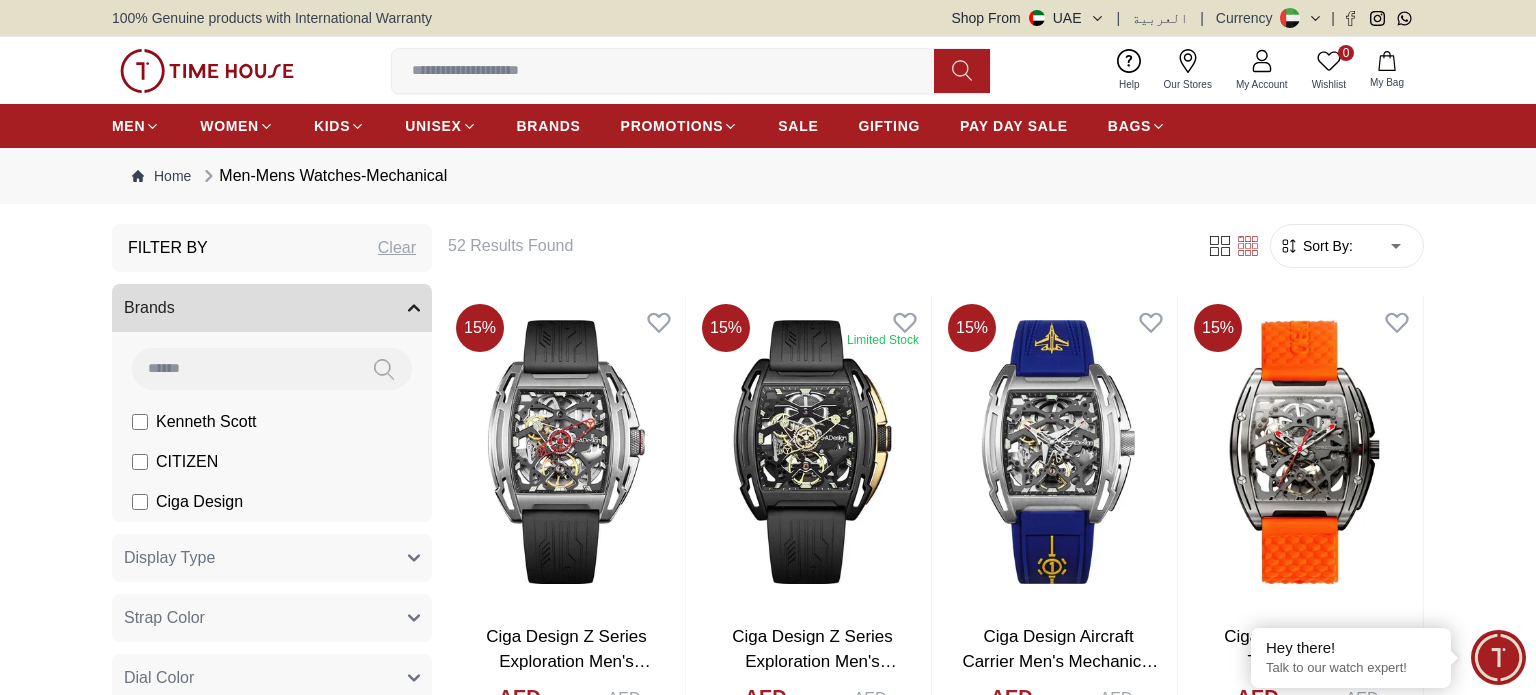 click on "100% Genuine products with International Warranty Shop From [COUNTRY] | العربية |     Currency    | 0 Wishlist My Bag Help Our Stores My Account 0 Wishlist My Bag MEN WOMEN KIDS UNISEX BRANDS PROMOTIONS SALE GIFTING PAY DAY SALE BAGS Home Men-Mens Watches-Mechanical    Filter By Clear Brands Kenneth Scott CITIZEN Ciga Design Display Type Automatic Mechanical Strap Color Silver Gold Black Brown Grey Blue Beige White Pink Orange Red blue Dial Color Black Silver Grey White Pink Beige Red Turquoise Multi Color Peach Light Blue Blue+Black Blue Dark Blue Green Brown Gold Tiffany blue Multicolour Navy blue bronze Off white black Skeleton RoseGold Strap Closure Buckle Deployment Clasp Butterfly Clasp Fold Over Clasp with Push Button Sliding Clasp Folding Clasp Pin Buckle Watch Type Casual Dress Vintage Elegant Band Closure Clasp Fold Over Clasp with Push Button Dial Shape Tonneau Round Square Cushion Strap Material Stainless Steel Leather Silicone Stainless Steel Strap Metal Super Titanium Strap Leather" at bounding box center [768, 1819] 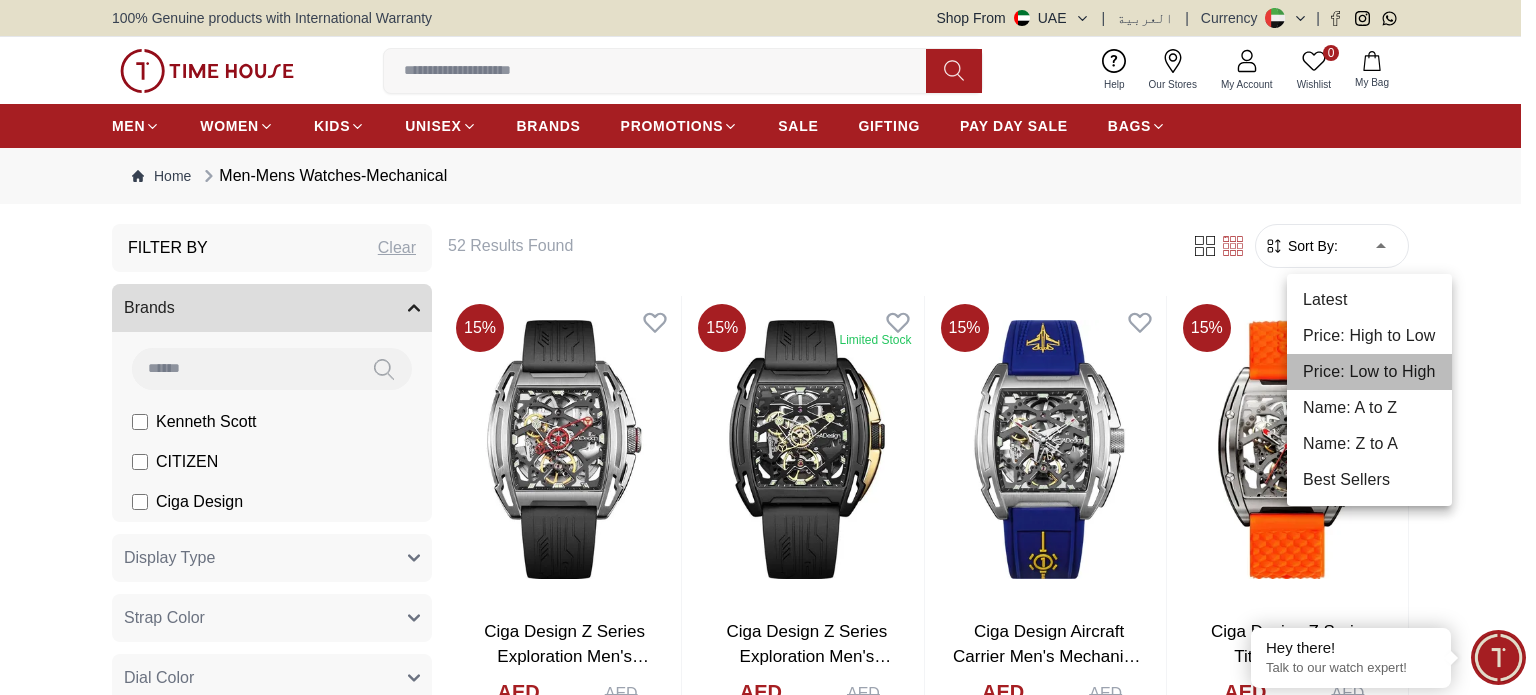 click on "Price: Low to High" at bounding box center (1369, 372) 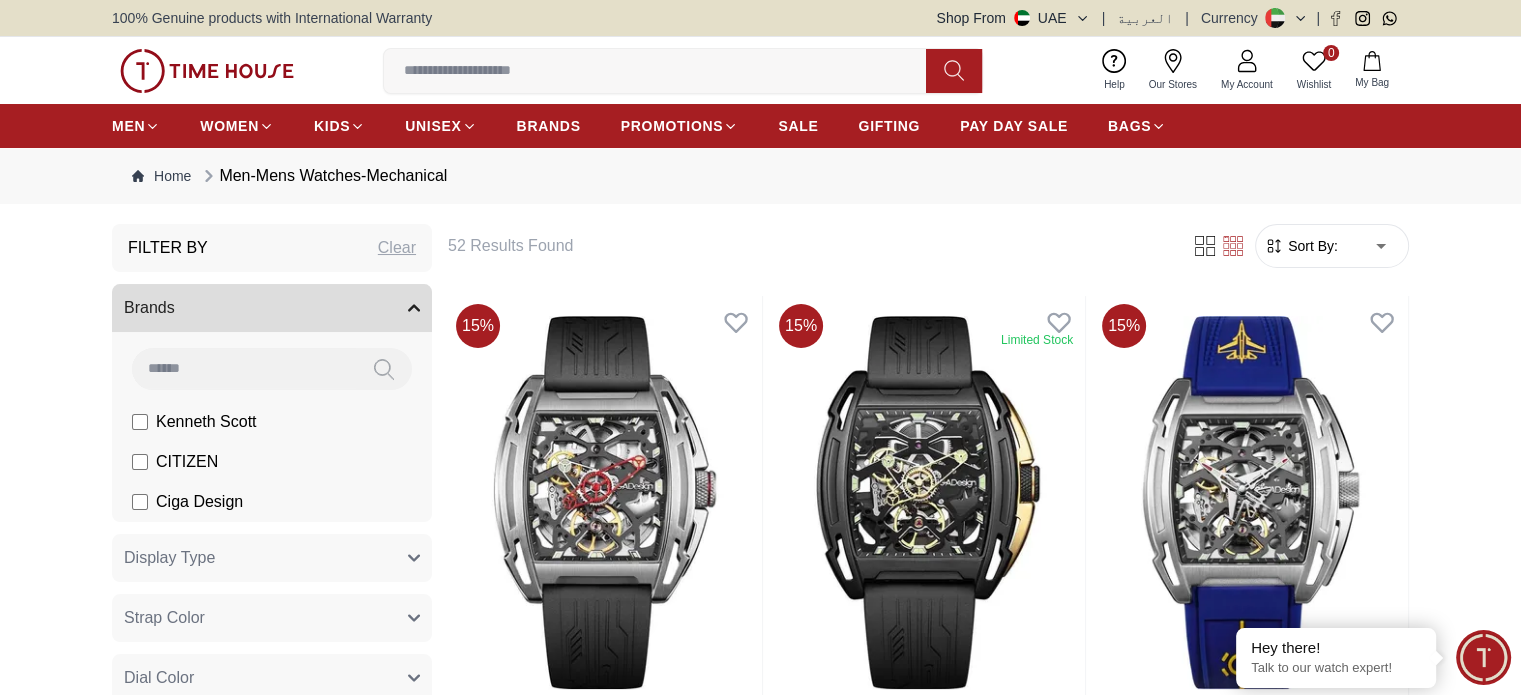 type on "*" 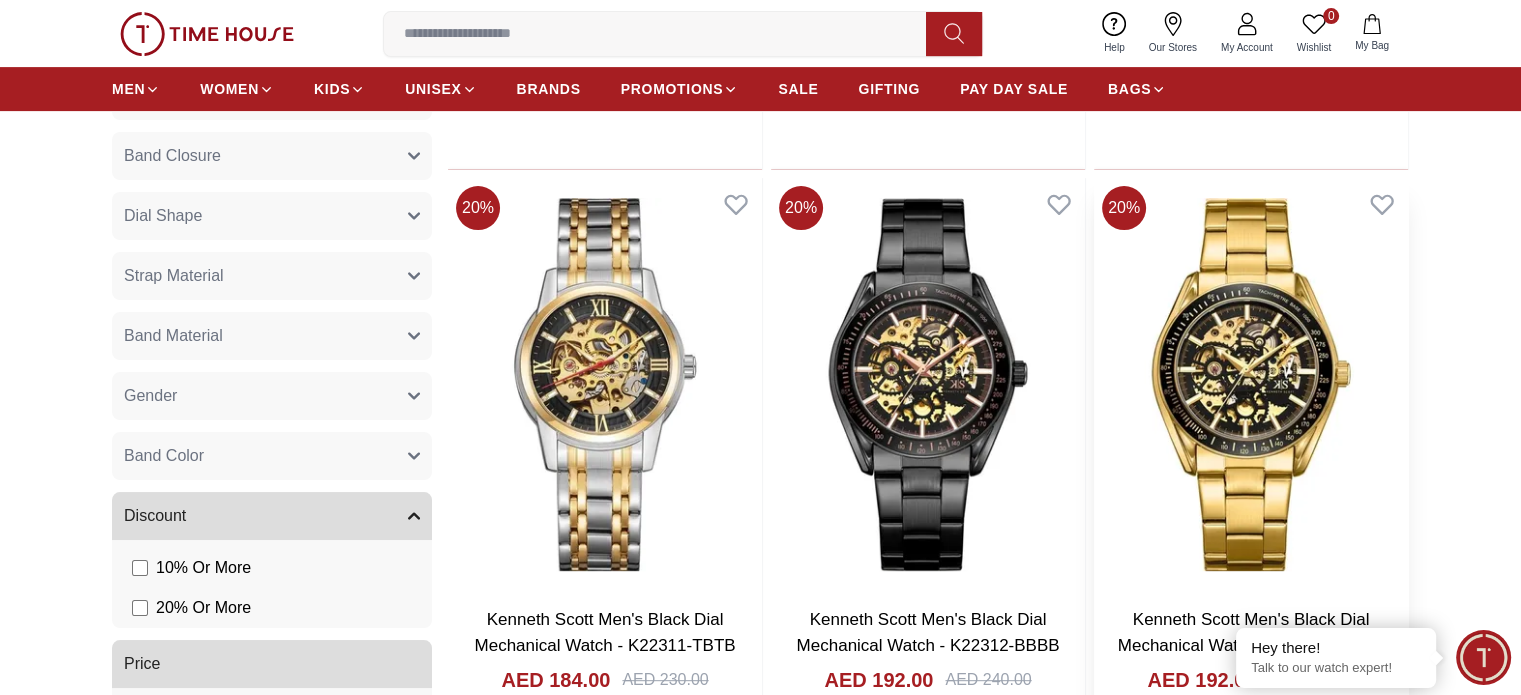 scroll, scrollTop: 700, scrollLeft: 0, axis: vertical 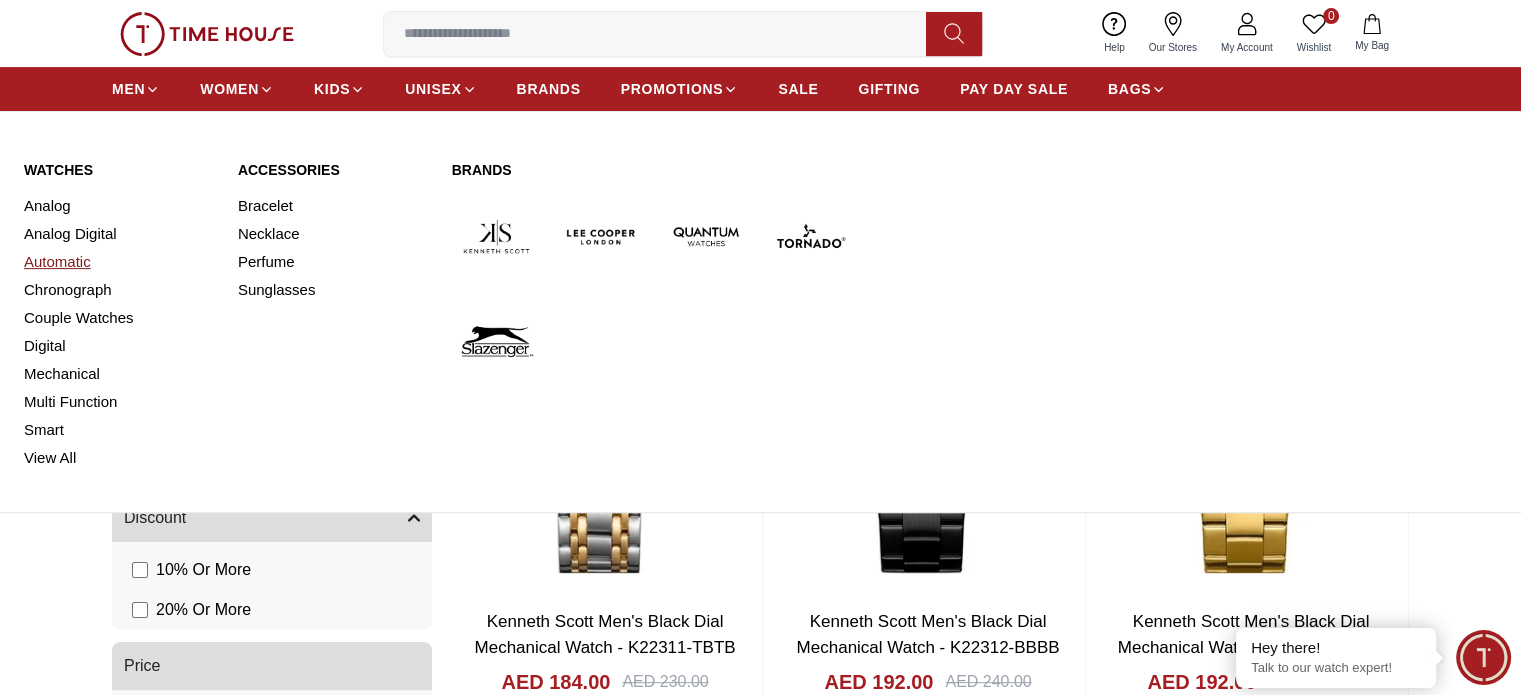 click on "Automatic" at bounding box center [119, 262] 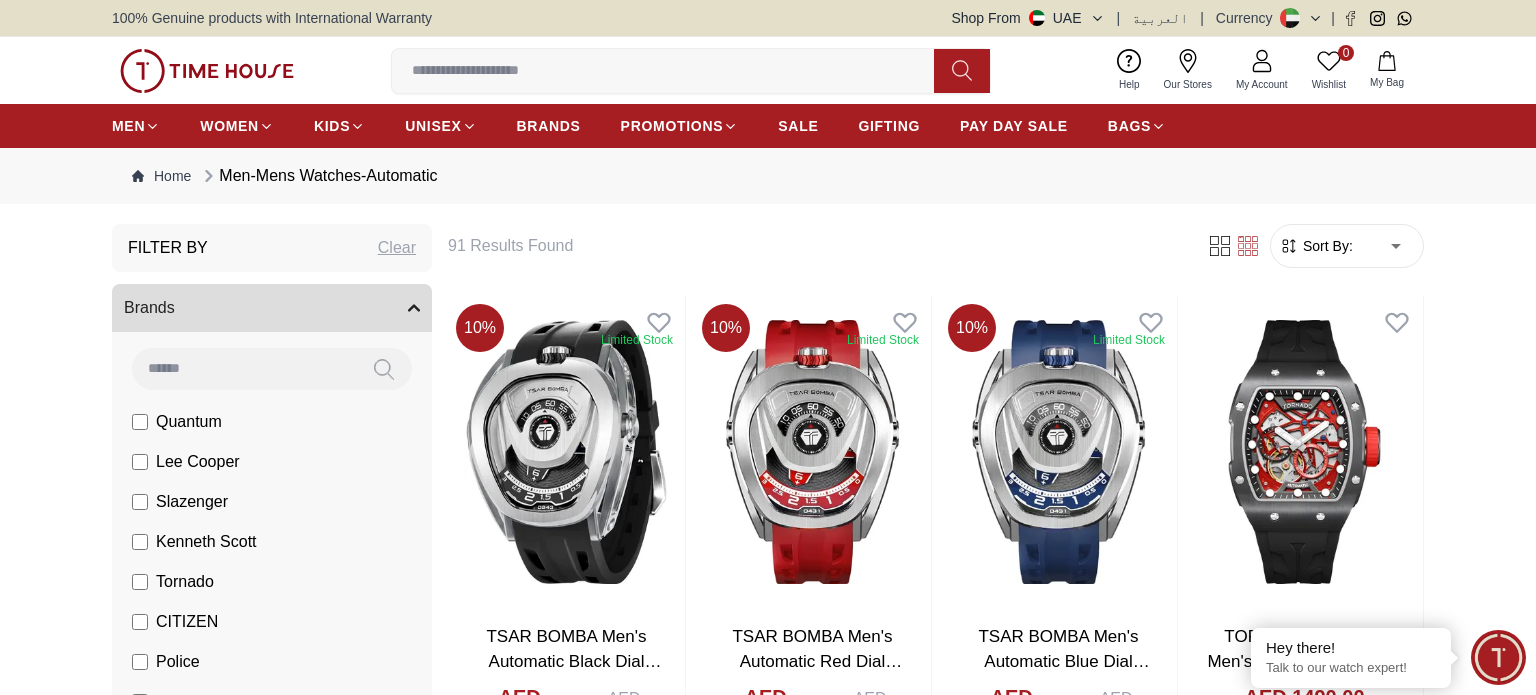 click on "100% Genuine products with International Warranty Shop From [COUNTRY] | العربية |     Currency    | 0 Wishlist My Bag Help Our Stores My Account 0 Wishlist My Bag MEN WOMEN KIDS UNISEX BRANDS PROMOTIONS SALE GIFTING PAY DAY SALE BAGS Home Men-Mens Watches-Automatic    Filter By Clear Brands Quantum Lee Cooper Slazenger Kenneth Scott Tornado CITIZEN Police Tsar Bomba Color Black Green Blue Silver Silver / Black Grey Silver / Silver Black / Black Black / Rose Gold Silver / Blue Navy Blue Deep Blue Olive Green / Dark Green Olive Green Dial Color Black Silver Grey White Yellow Navy Blue Dark Green Red Blue+Rose Gold Turquoise Dark Blue+Silver Multi Color Orange BlackDial with green/Black bezel Gun Black & Grey Black   Blue Dark Blue Green Brown Gold Rose Gold 5 ATM Dark Brown blue Gray Copper Multicolor Black/Black Black/Blue Multicolour Camouflage white gold golden Whte green BlackDial with green Black bezel Band Color Silver Green Dark Blue Red Black Dark Brown Rose Gold Pink Blue Grey White Black" at bounding box center (768, 1819) 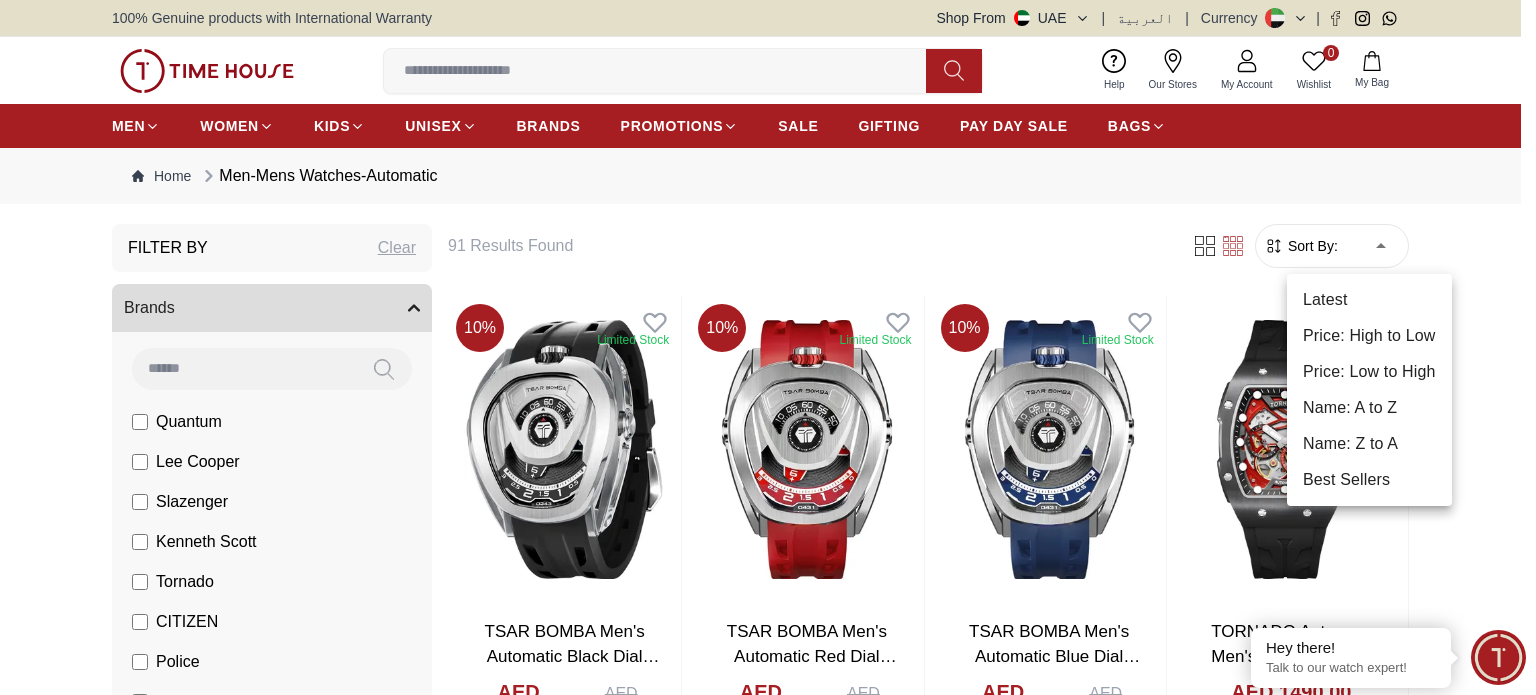 click on "Price: Low to High" at bounding box center (1369, 372) 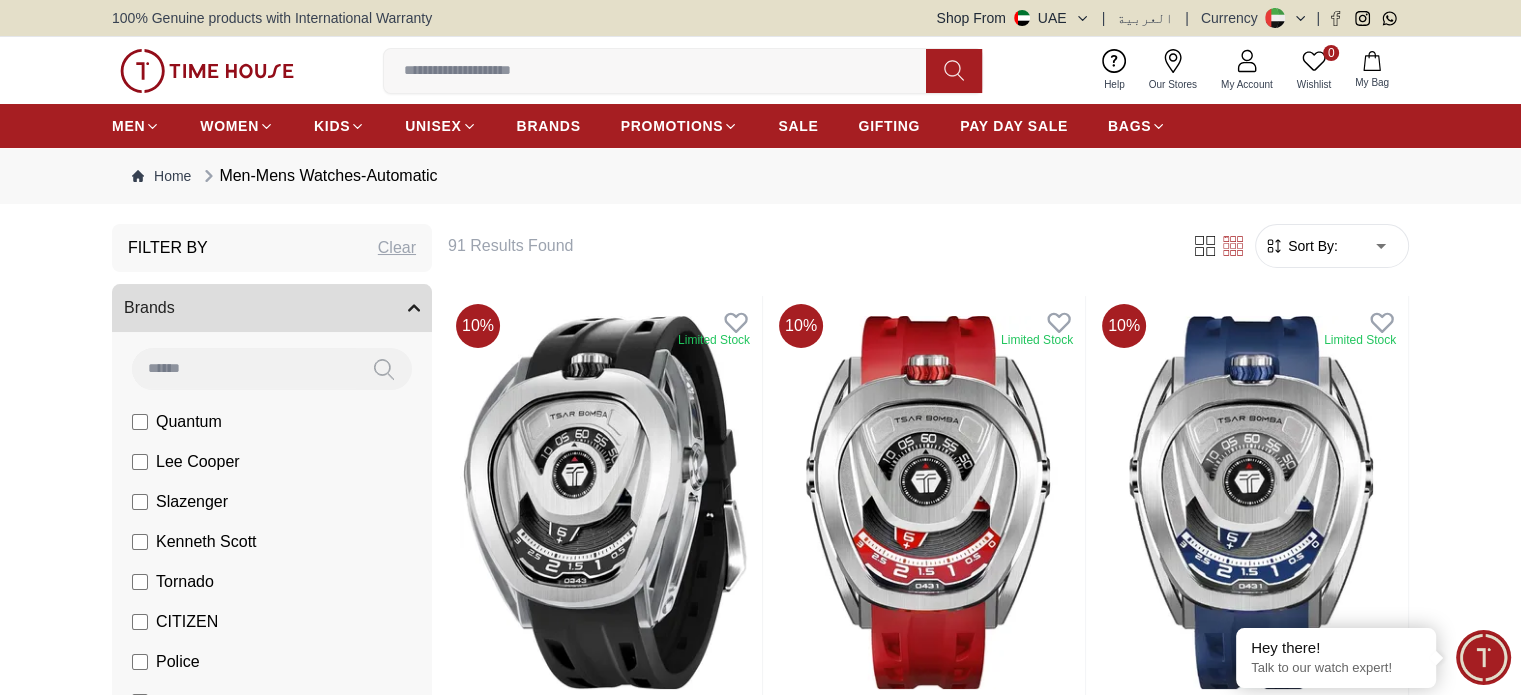 type on "*" 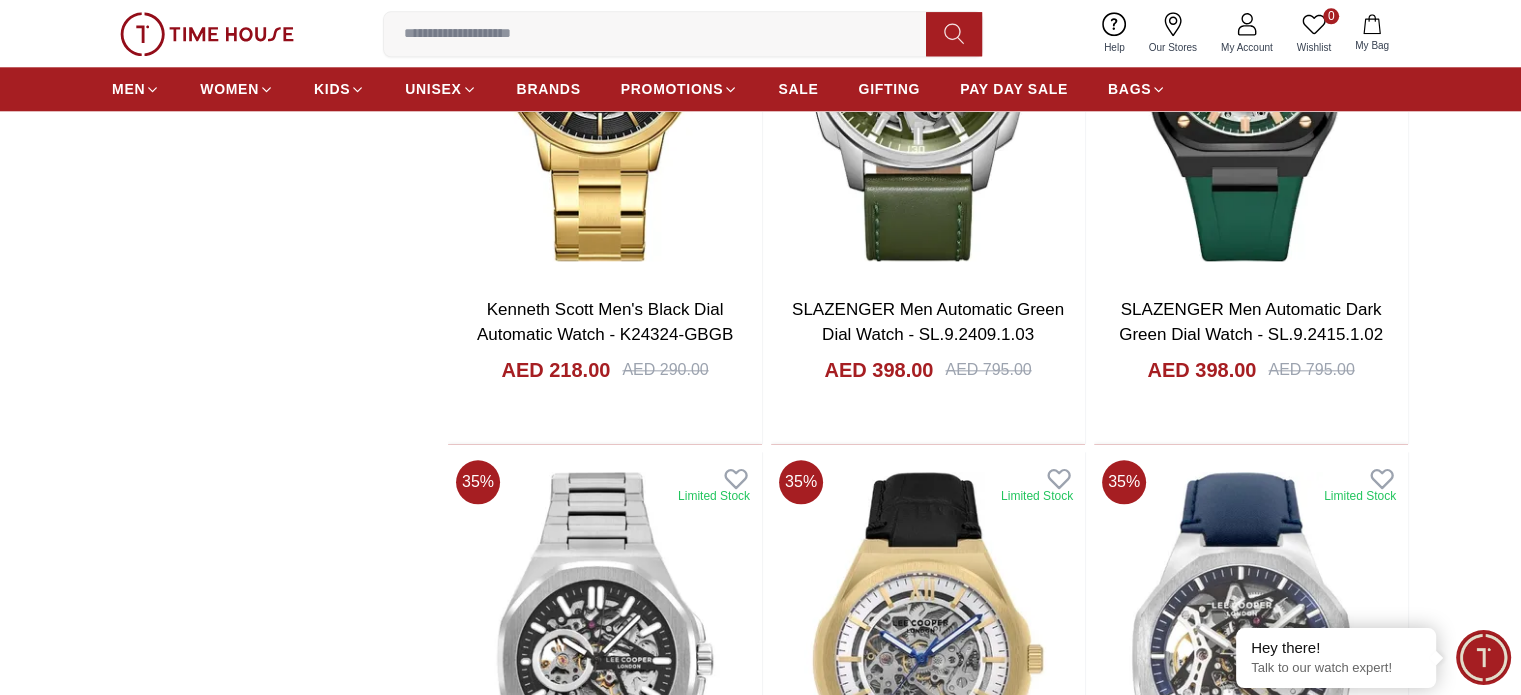 scroll, scrollTop: 2200, scrollLeft: 0, axis: vertical 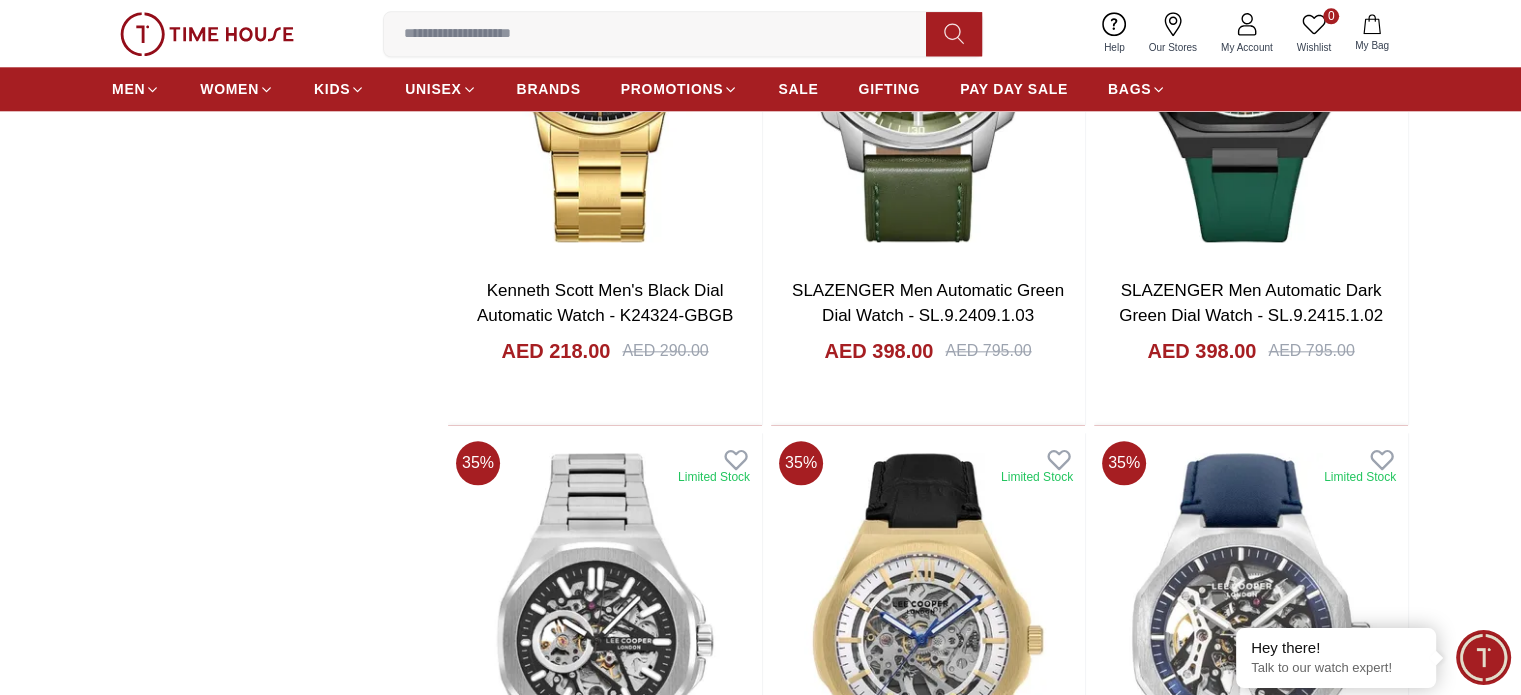 click on "LEE COOPER Men Automatic Red Dial Watch - LC08072.688" at bounding box center (605, 2055) 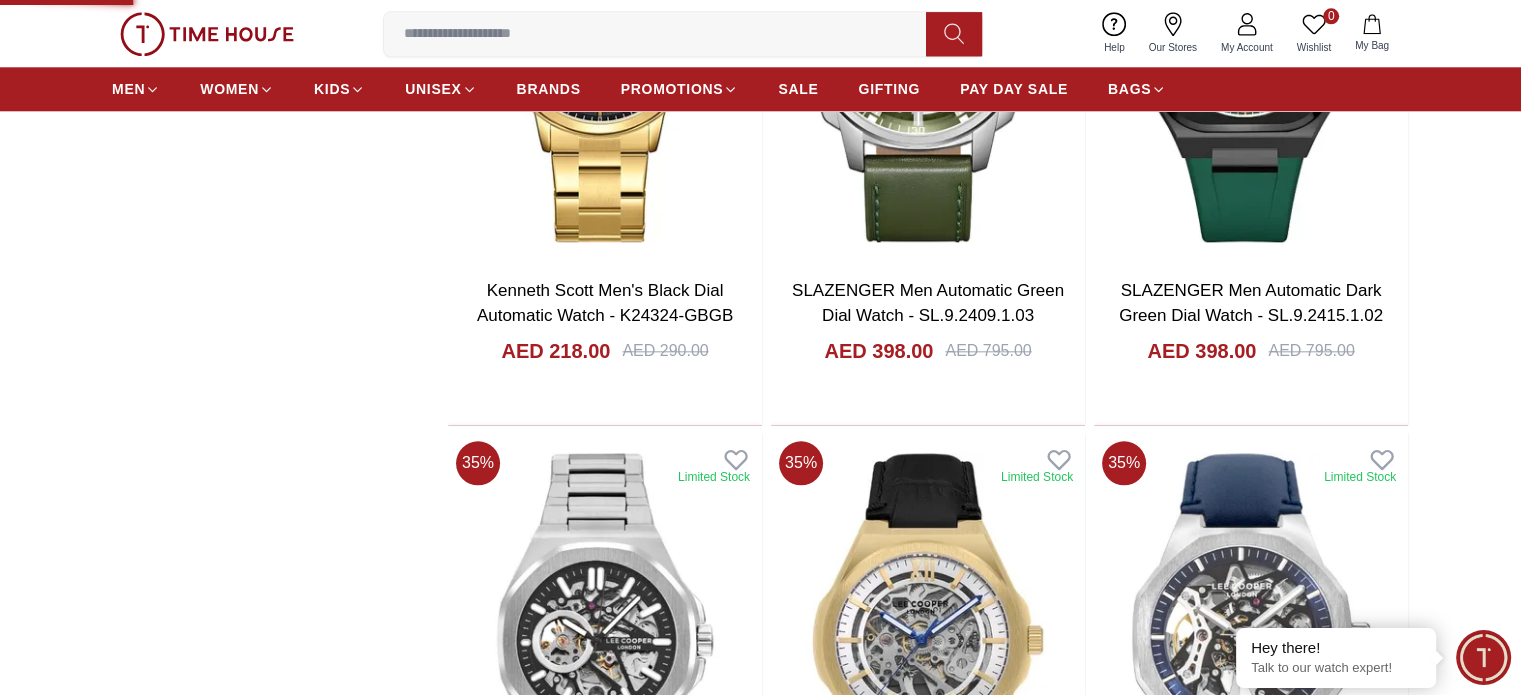 scroll, scrollTop: 0, scrollLeft: 0, axis: both 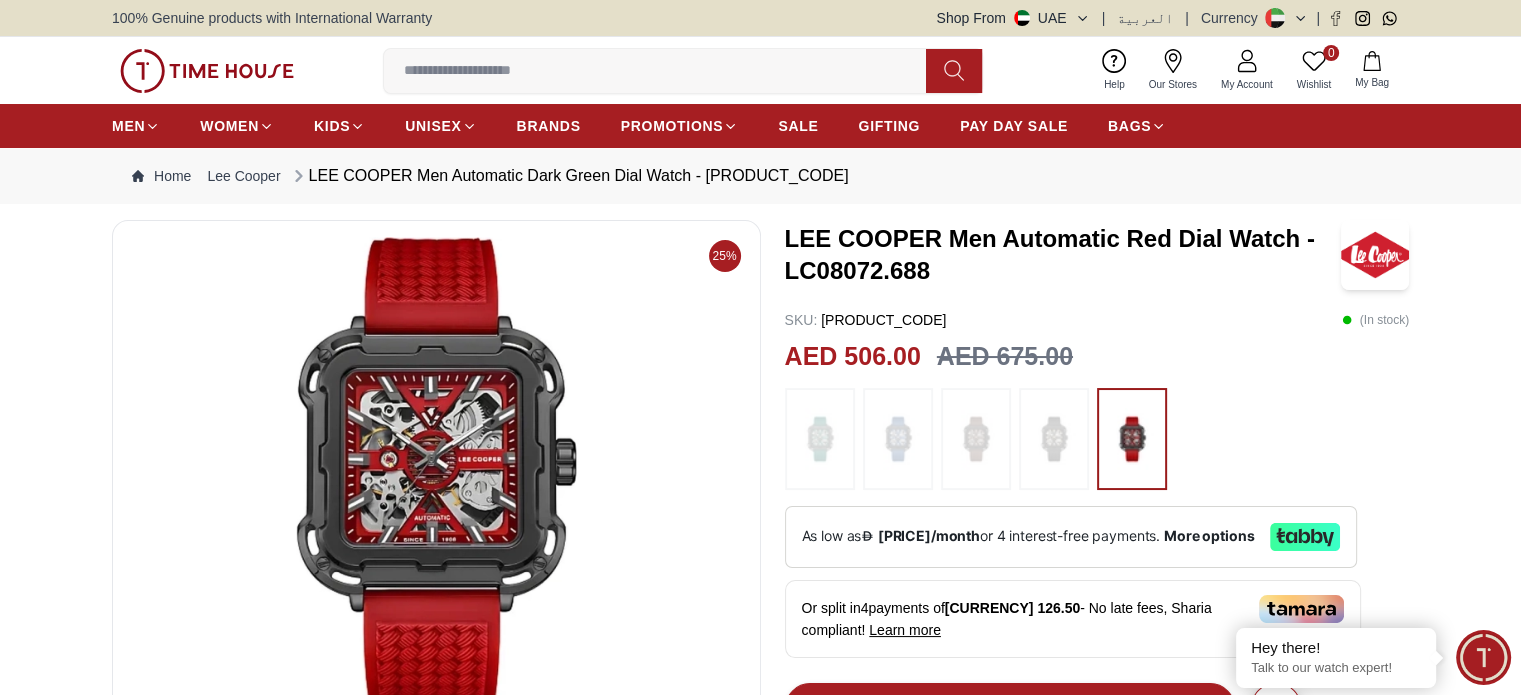 click at bounding box center (1054, 439) 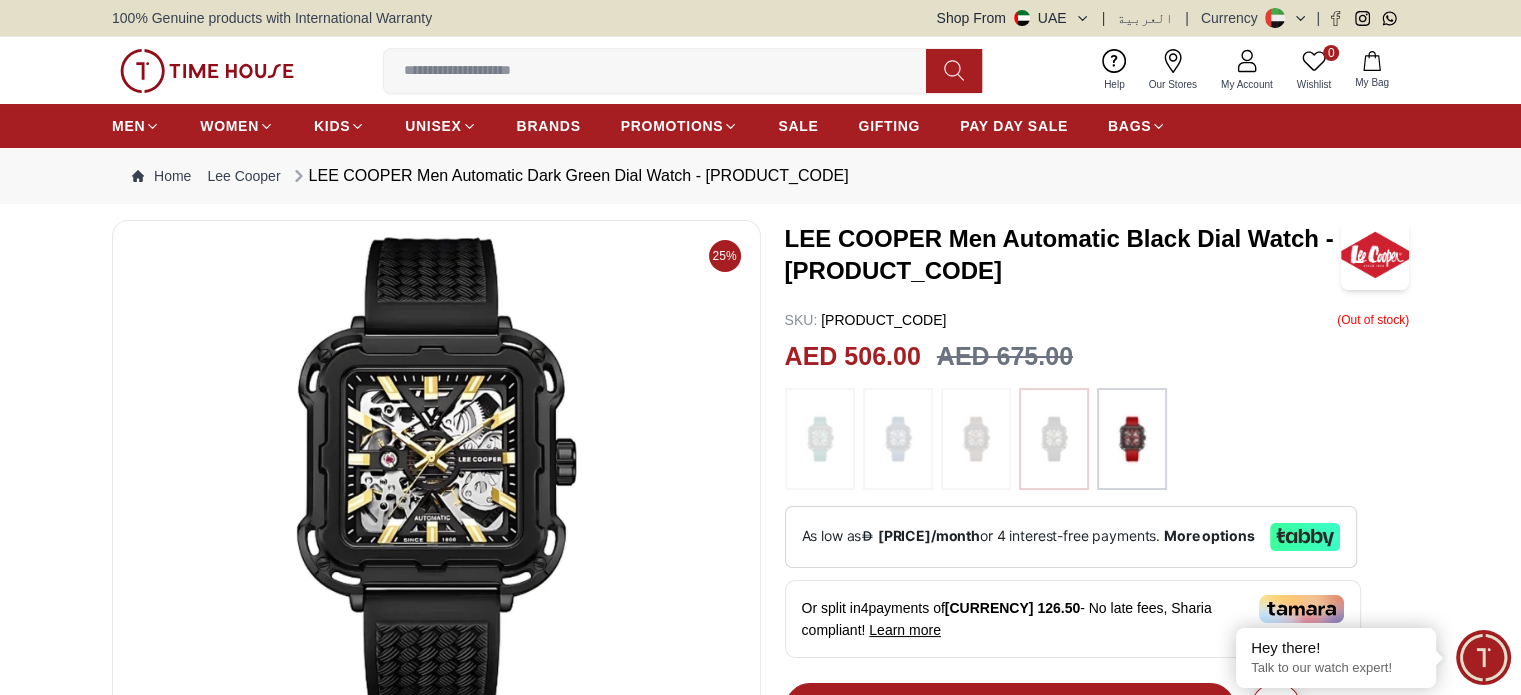 click at bounding box center (976, 439) 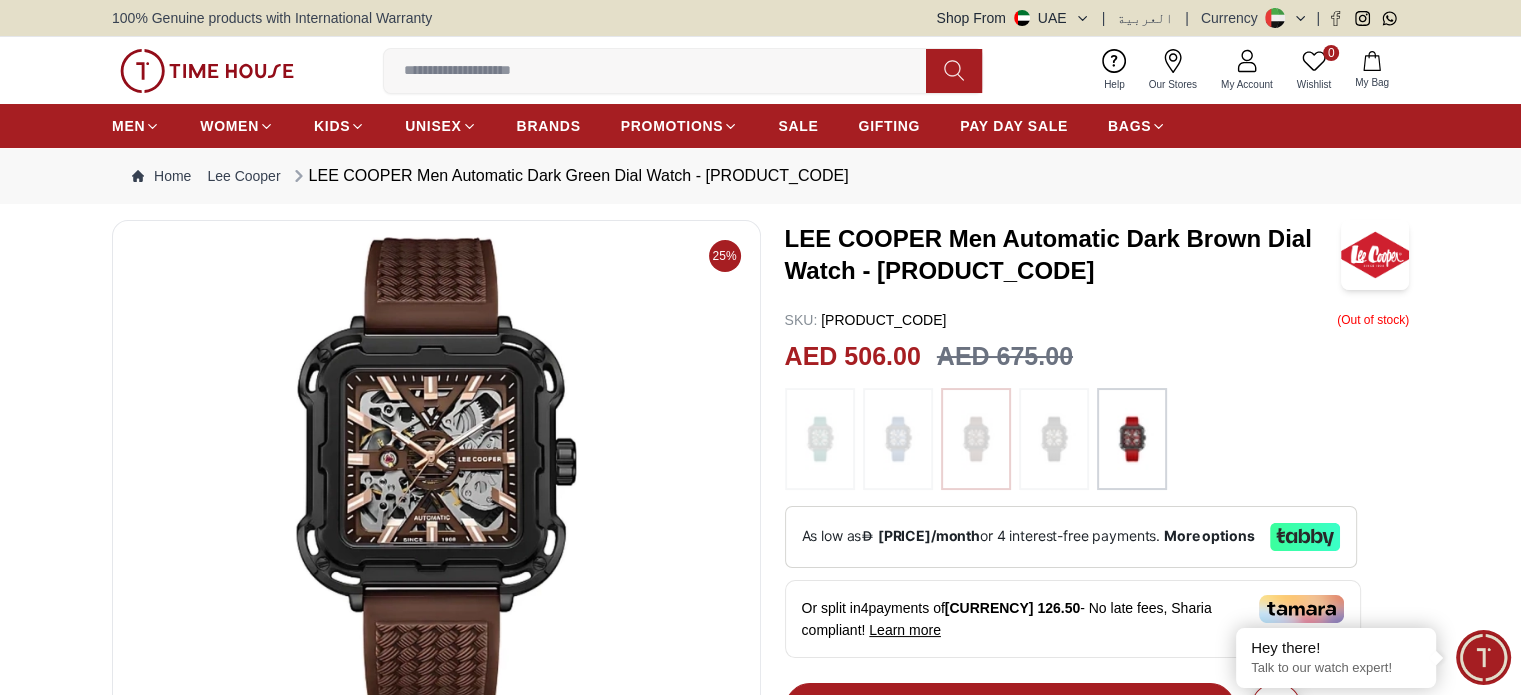 click at bounding box center [898, 439] 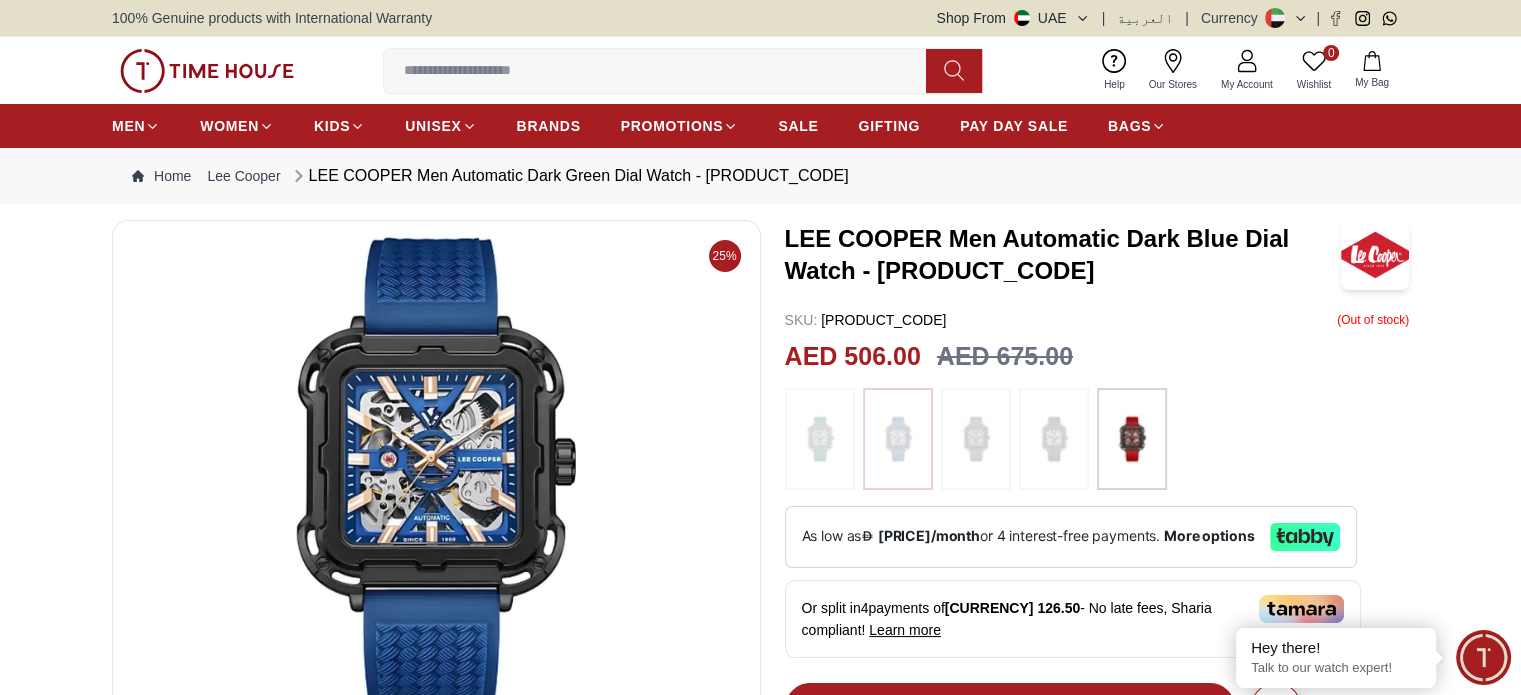 click at bounding box center (820, 439) 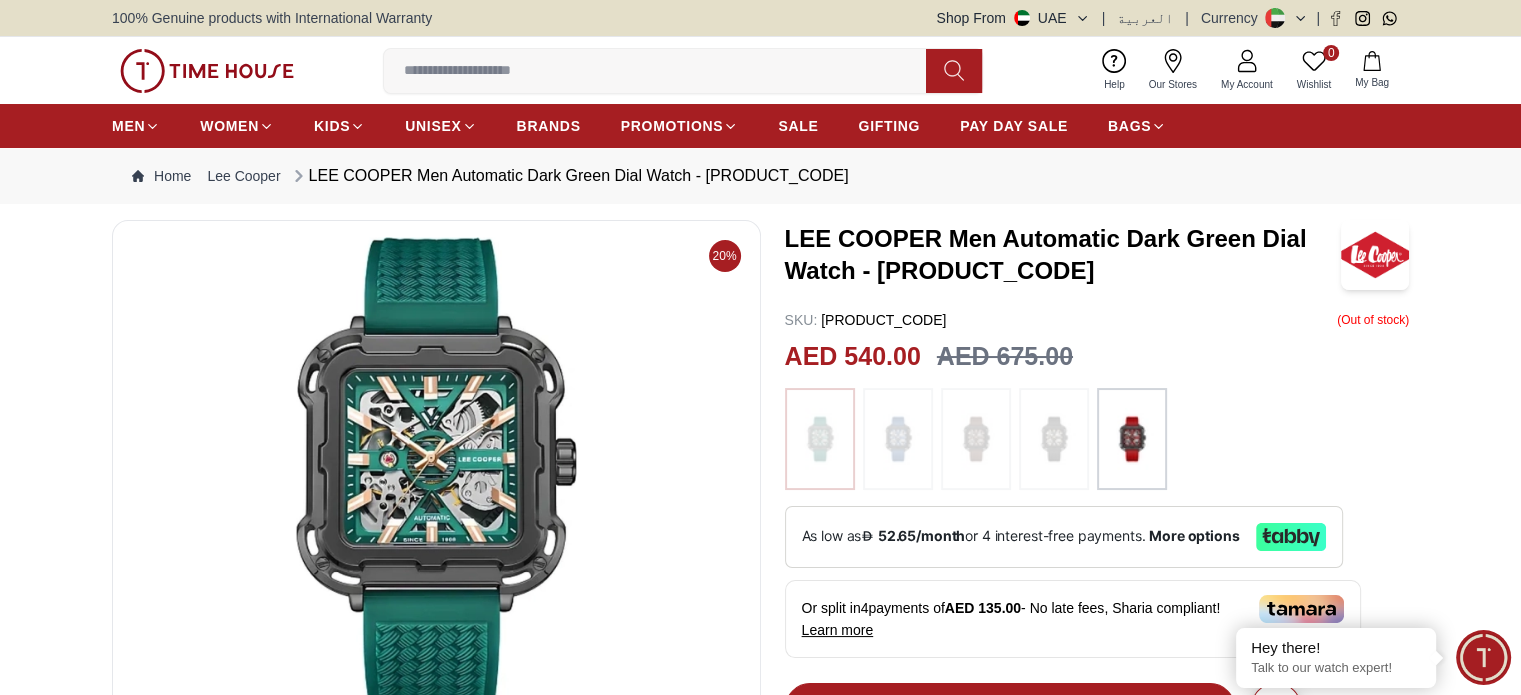 click at bounding box center [1132, 439] 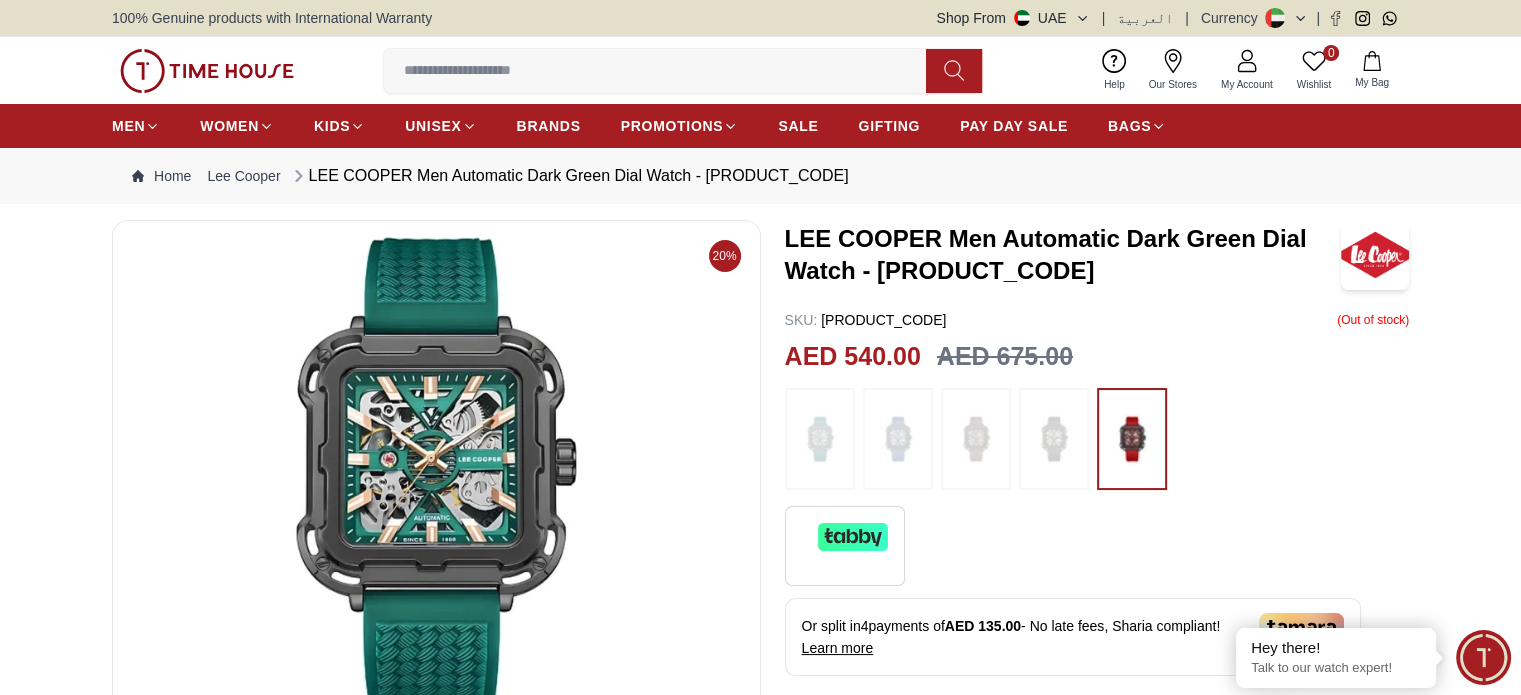 click at bounding box center [1054, 439] 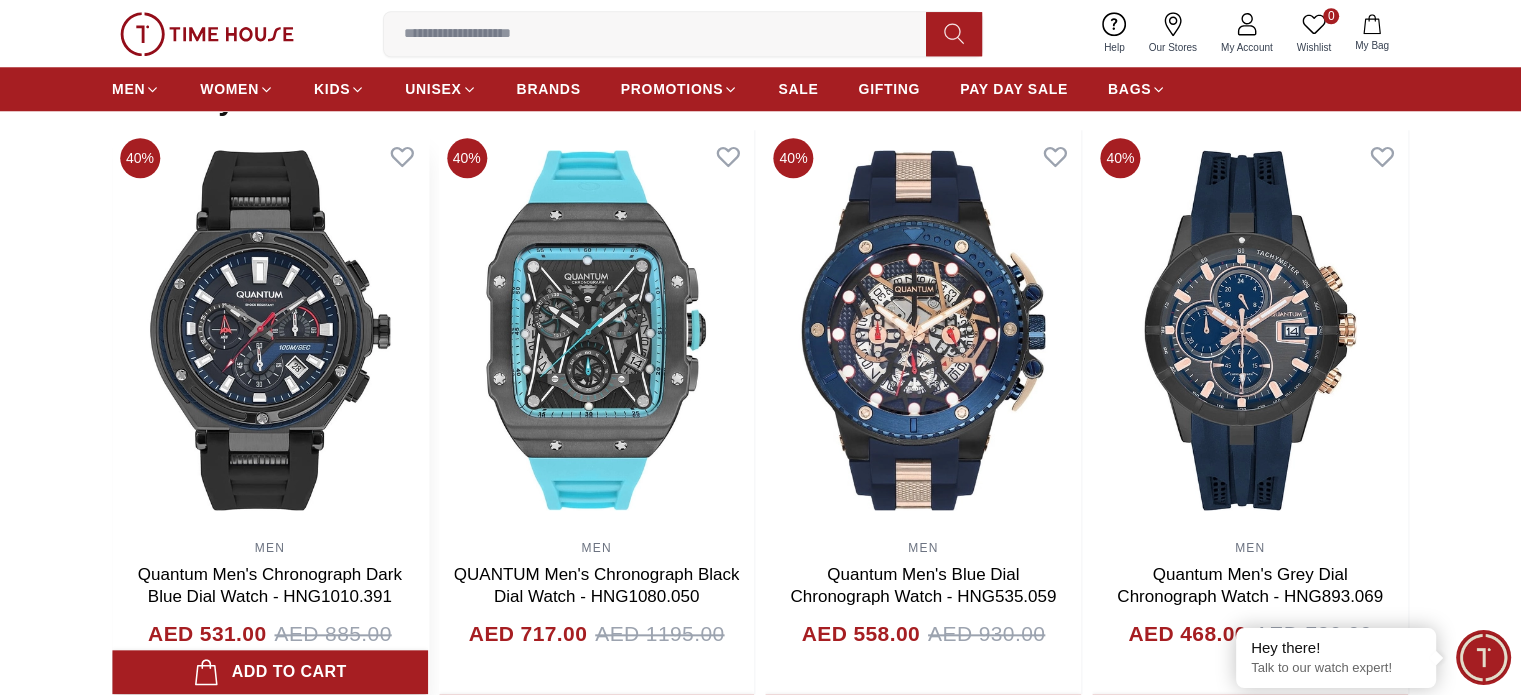 scroll, scrollTop: 2000, scrollLeft: 0, axis: vertical 